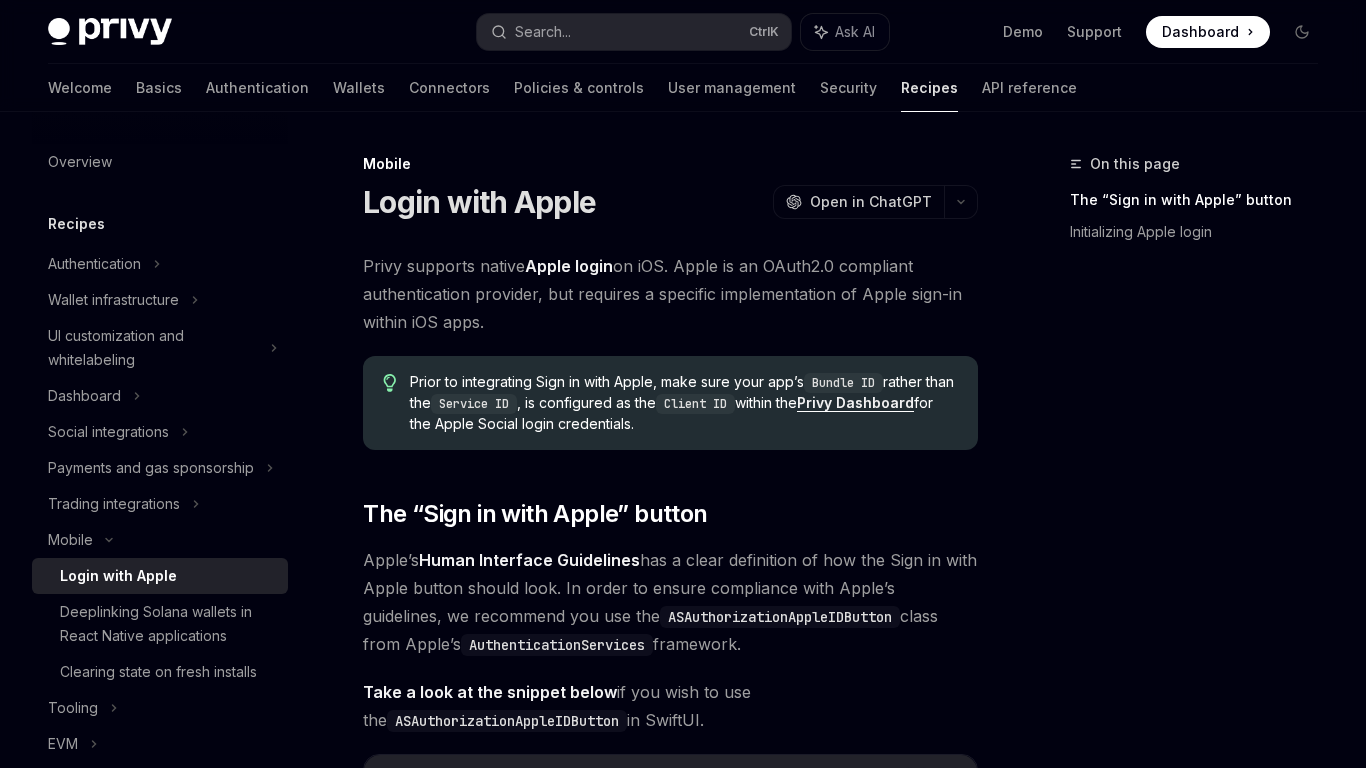 scroll, scrollTop: 0, scrollLeft: 0, axis: both 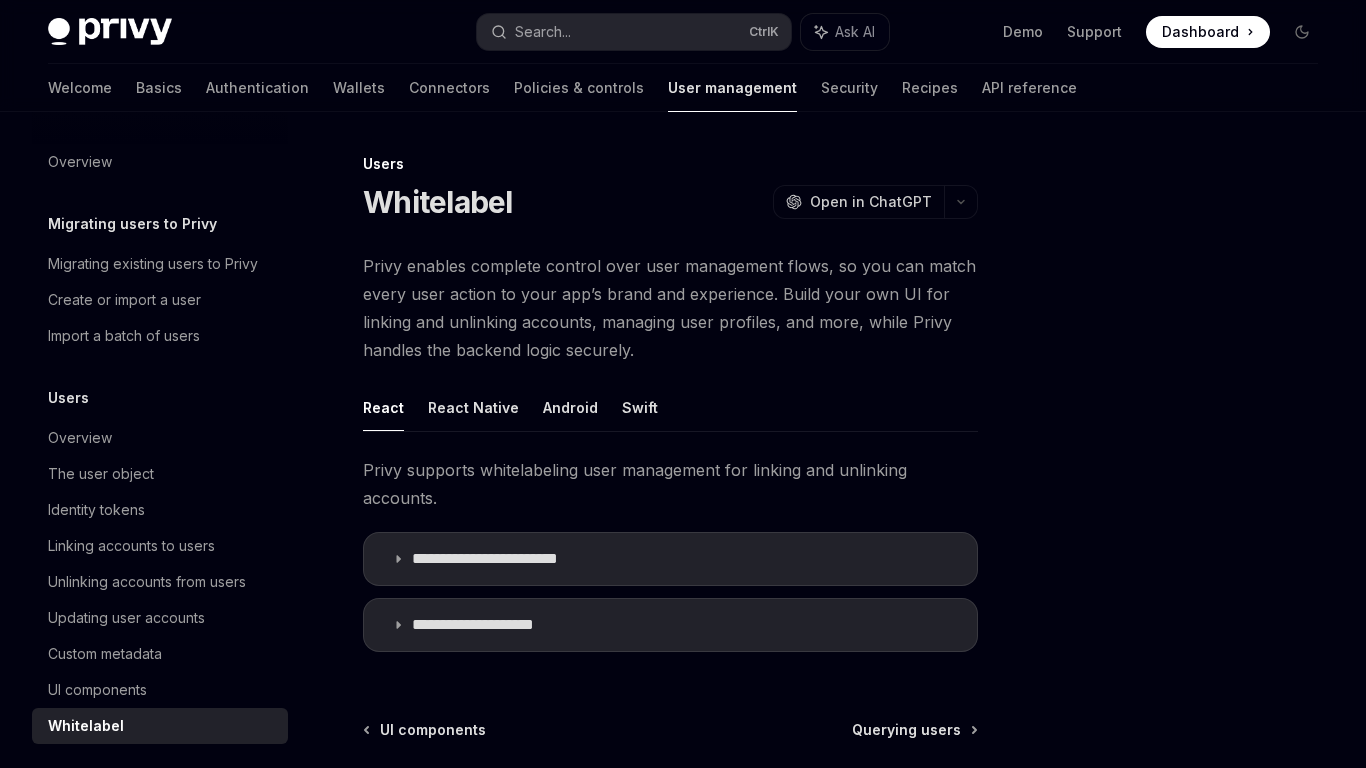 type on "*" 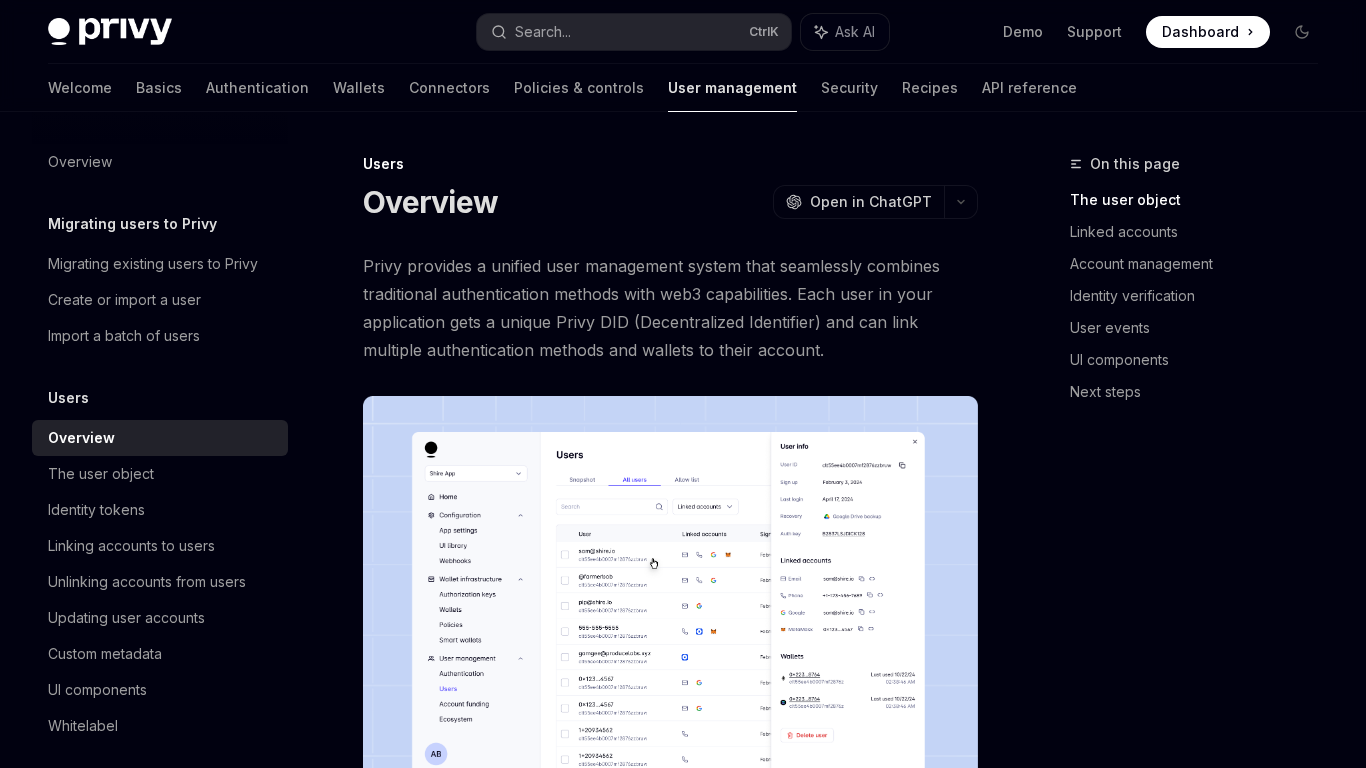 scroll, scrollTop: 0, scrollLeft: 0, axis: both 